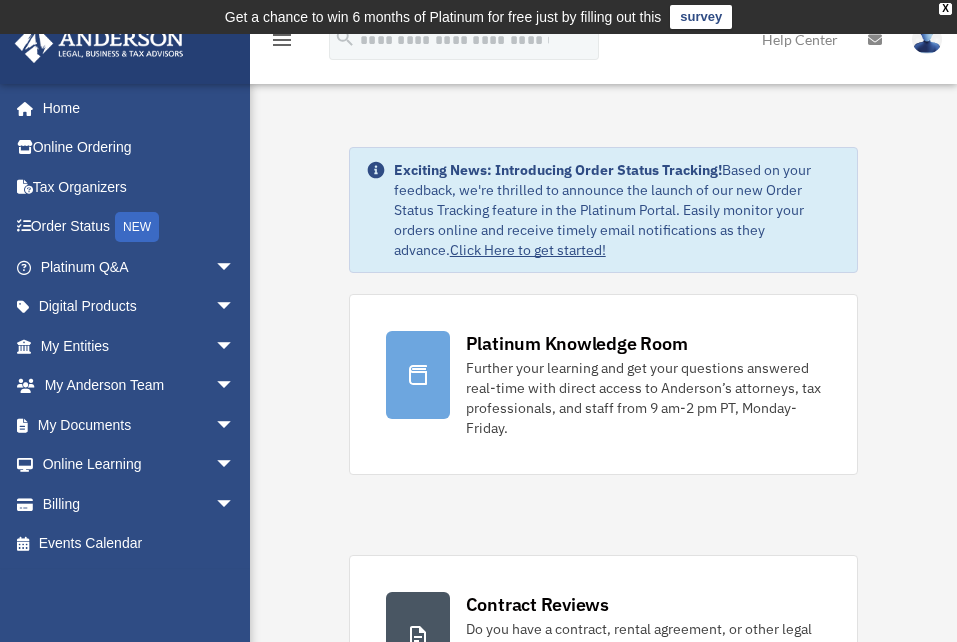 scroll, scrollTop: 0, scrollLeft: 0, axis: both 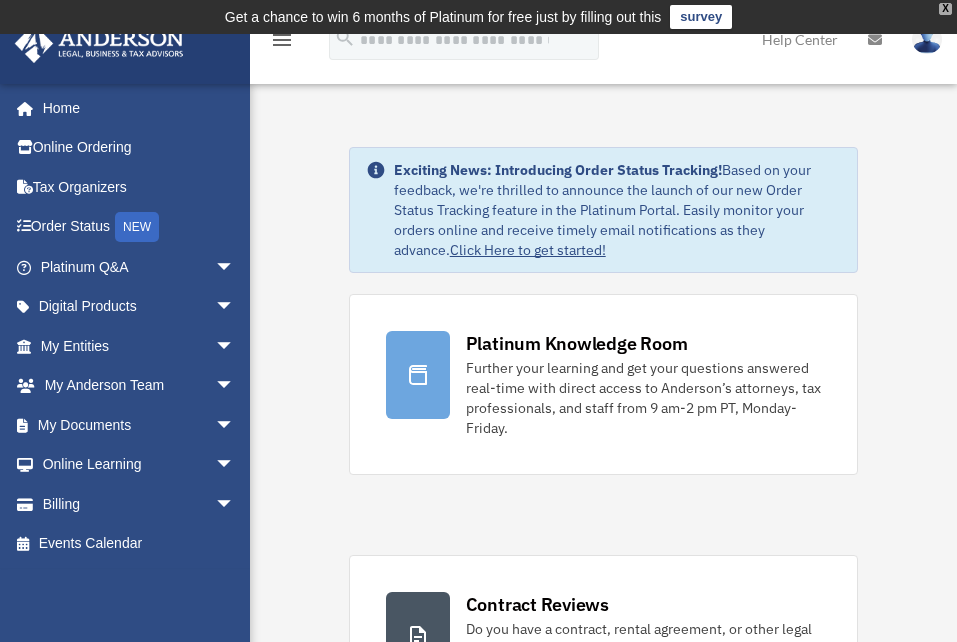 click on "X" at bounding box center [945, 9] 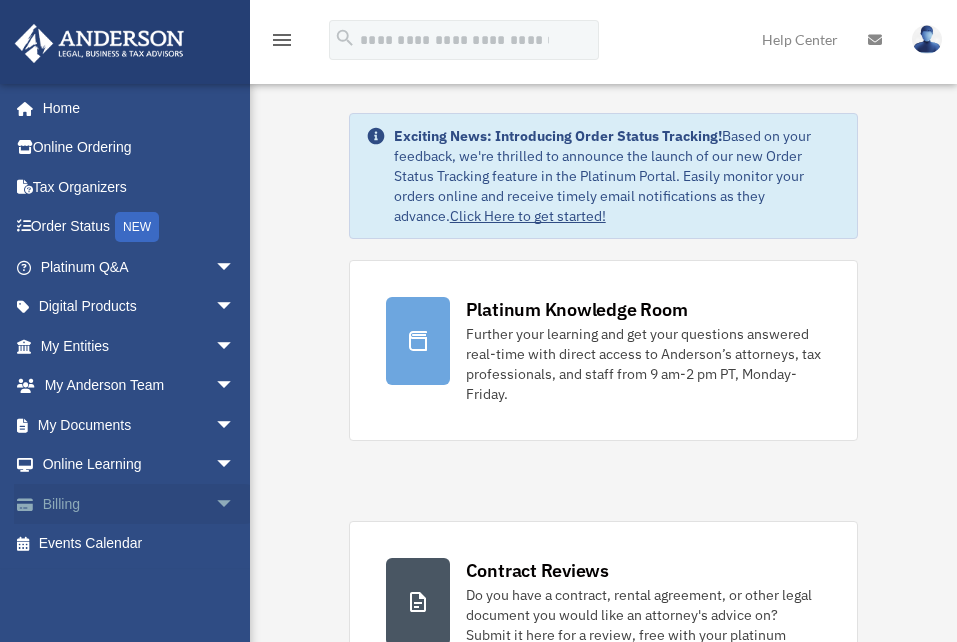 click on "Billing arrow_drop_down" at bounding box center (139, 504) 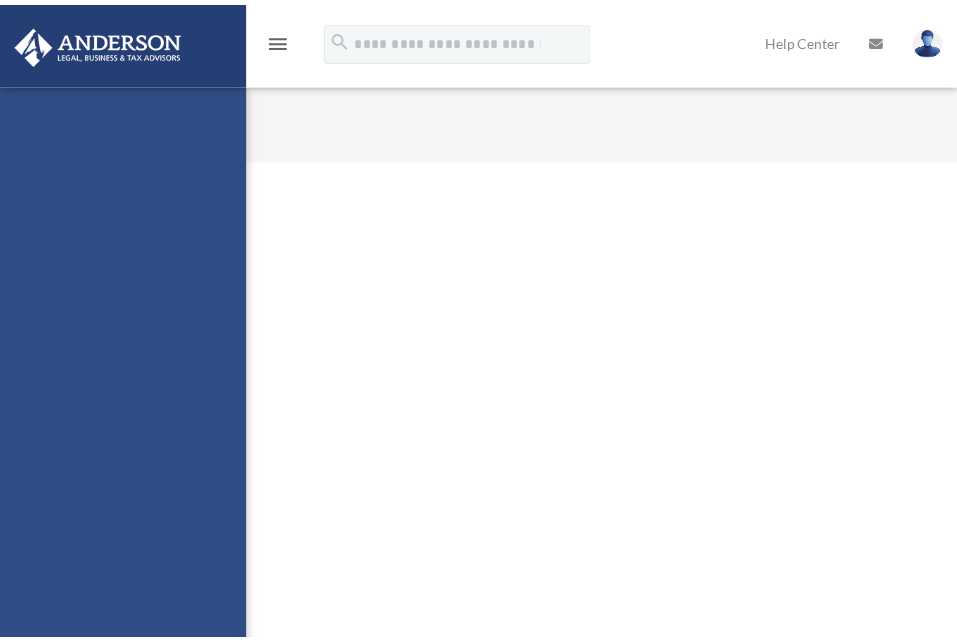 scroll, scrollTop: 0, scrollLeft: 0, axis: both 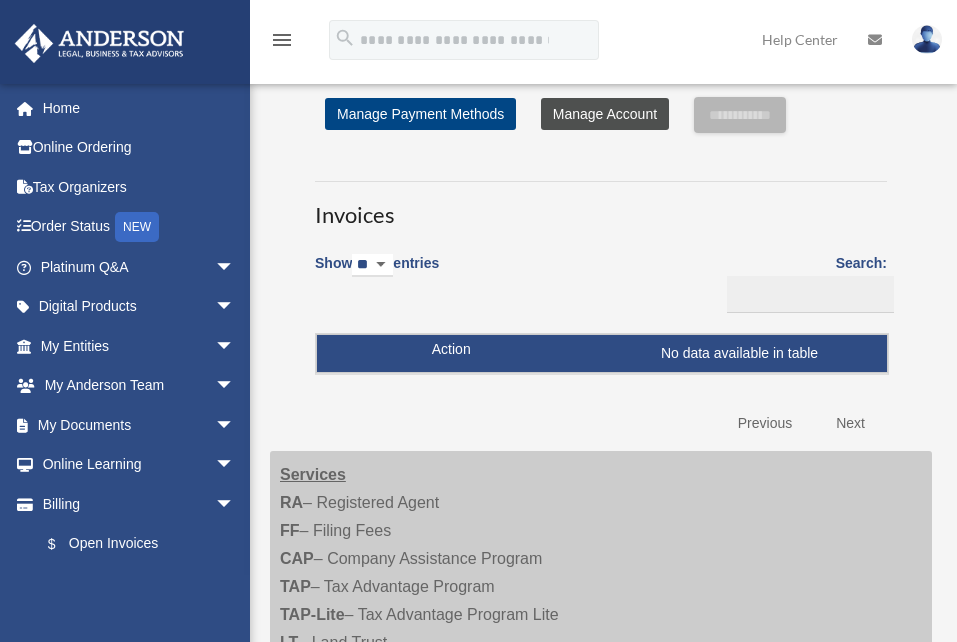 click on "Manage Account" at bounding box center (605, 114) 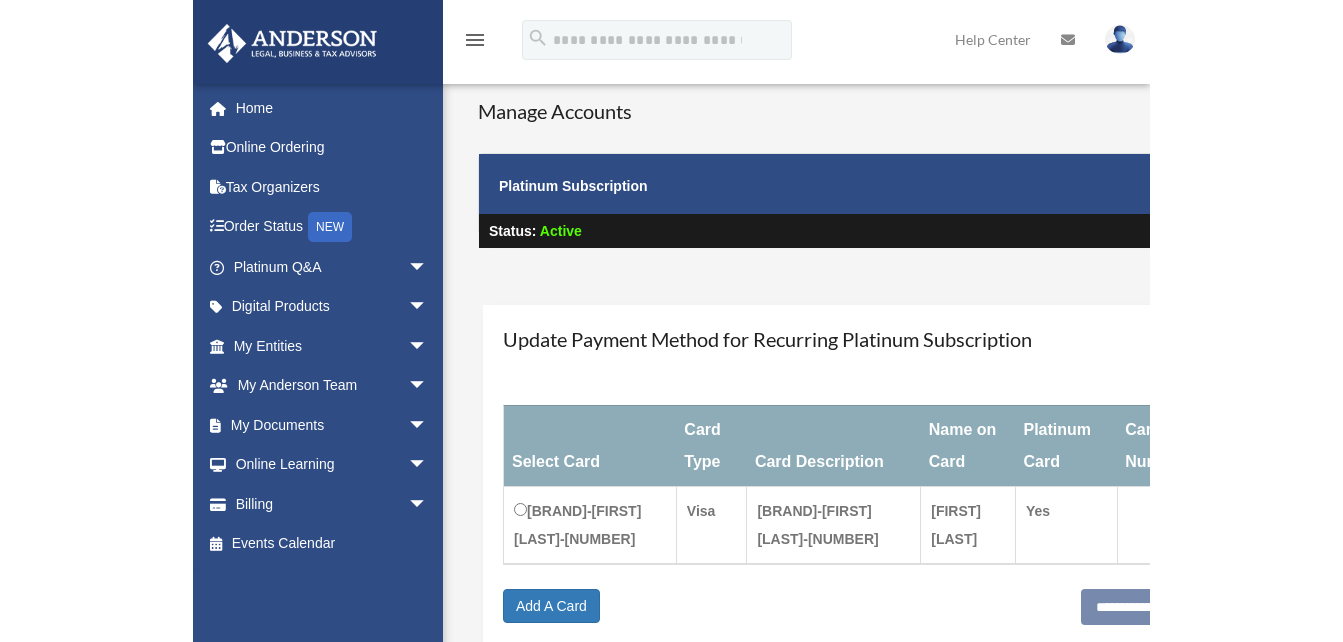 scroll, scrollTop: 0, scrollLeft: 0, axis: both 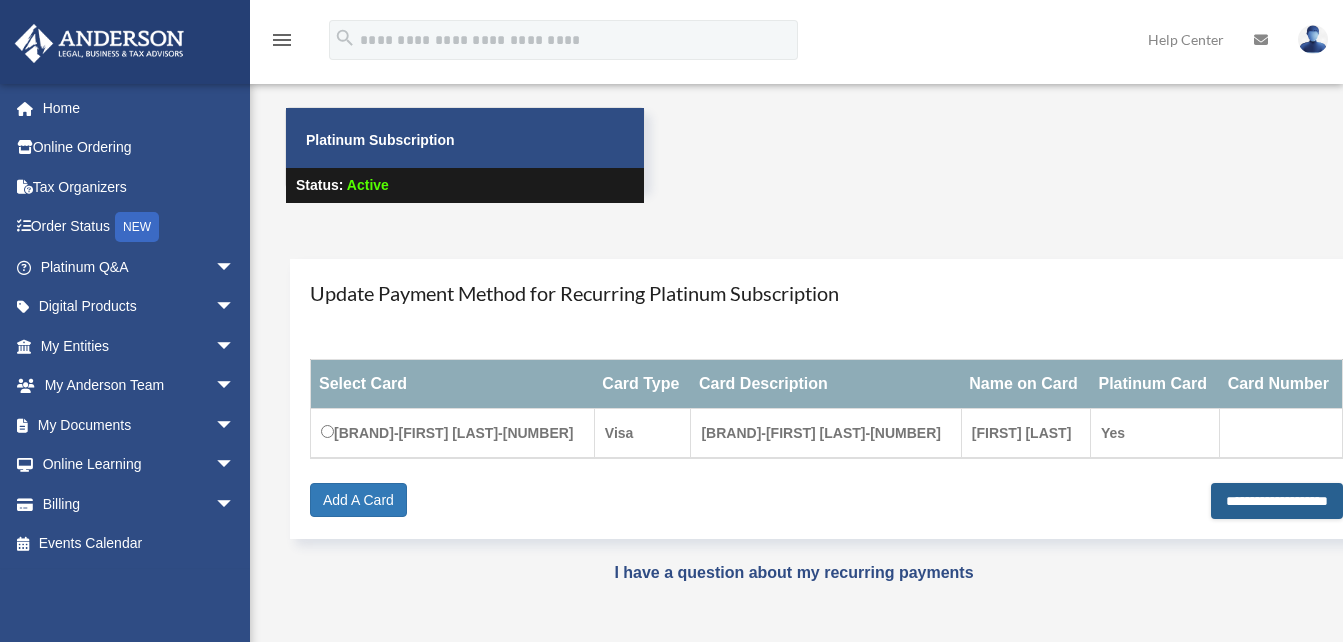 click on "**********" at bounding box center [1277, 501] 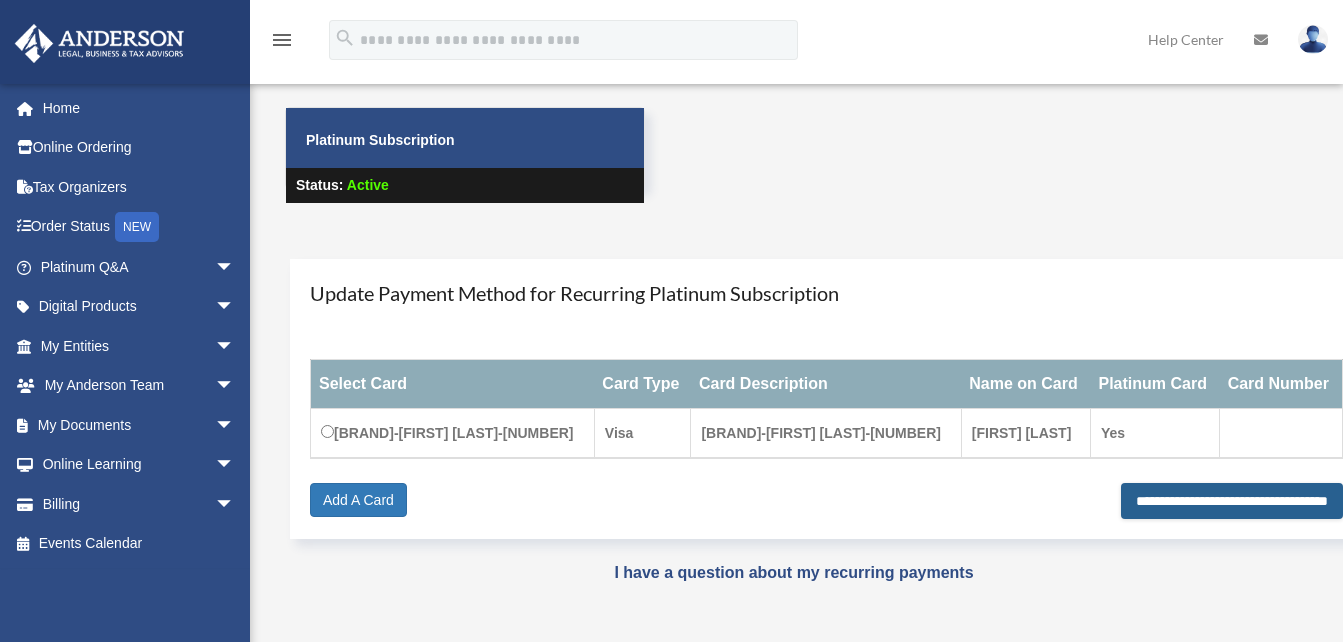 type on "**********" 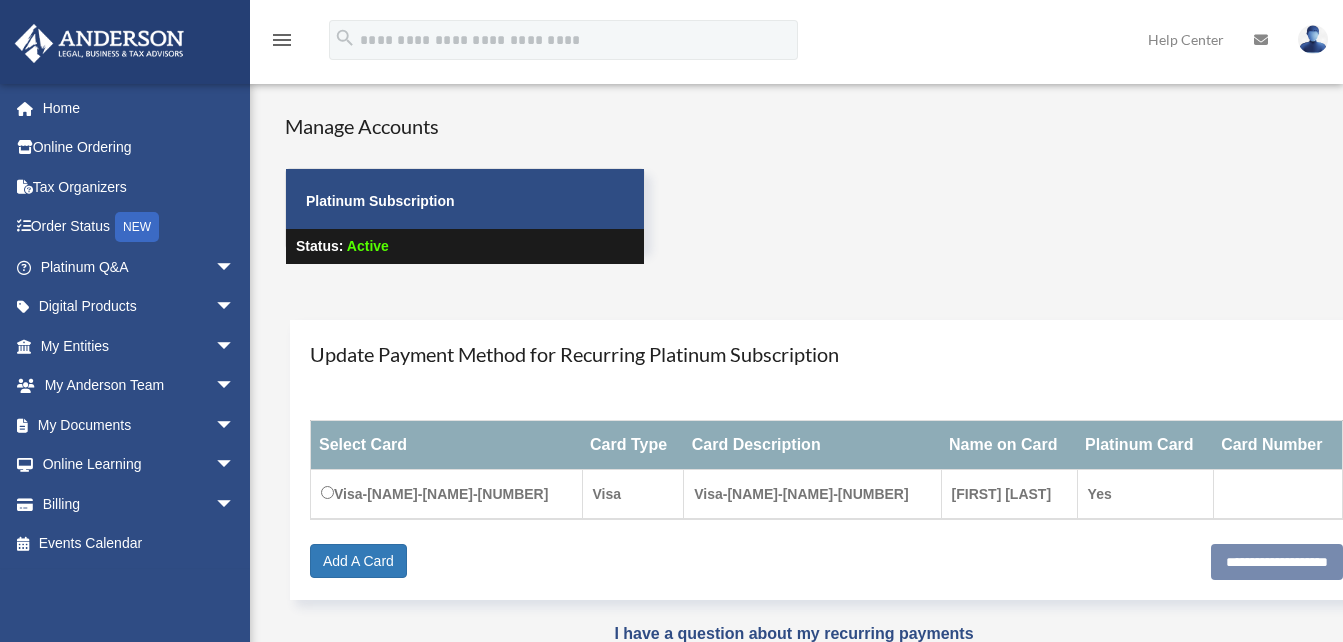 scroll, scrollTop: 61, scrollLeft: 0, axis: vertical 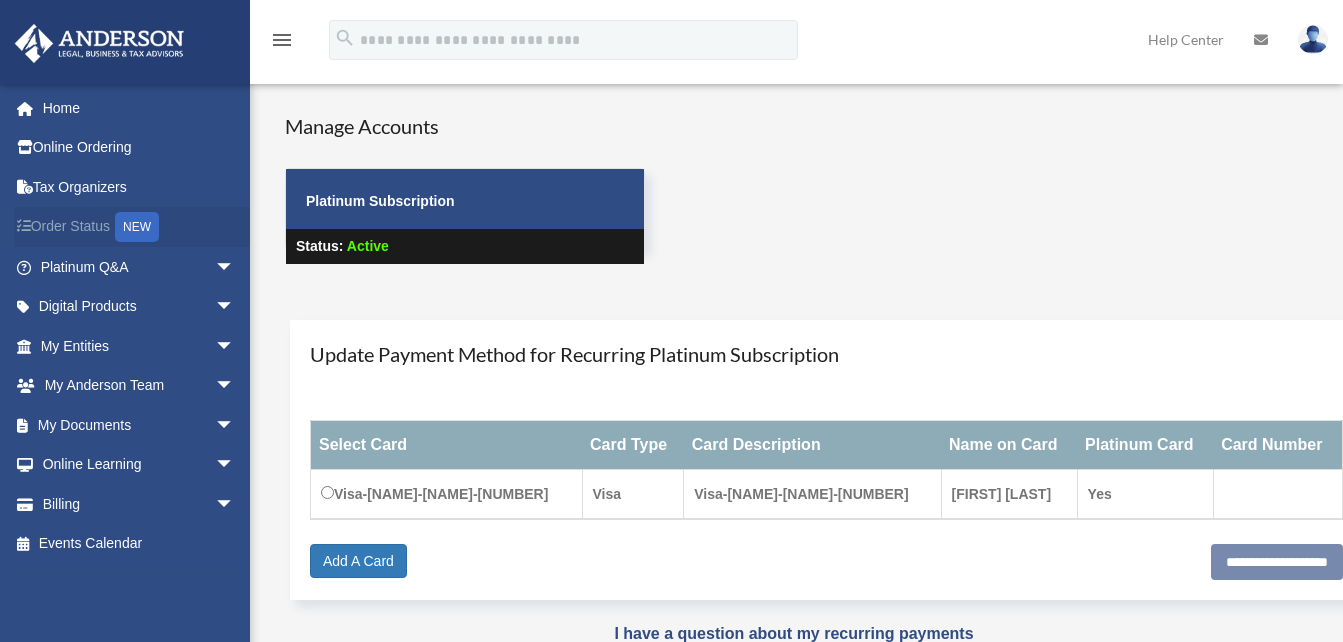 click on "Order Status  NEW" at bounding box center (139, 227) 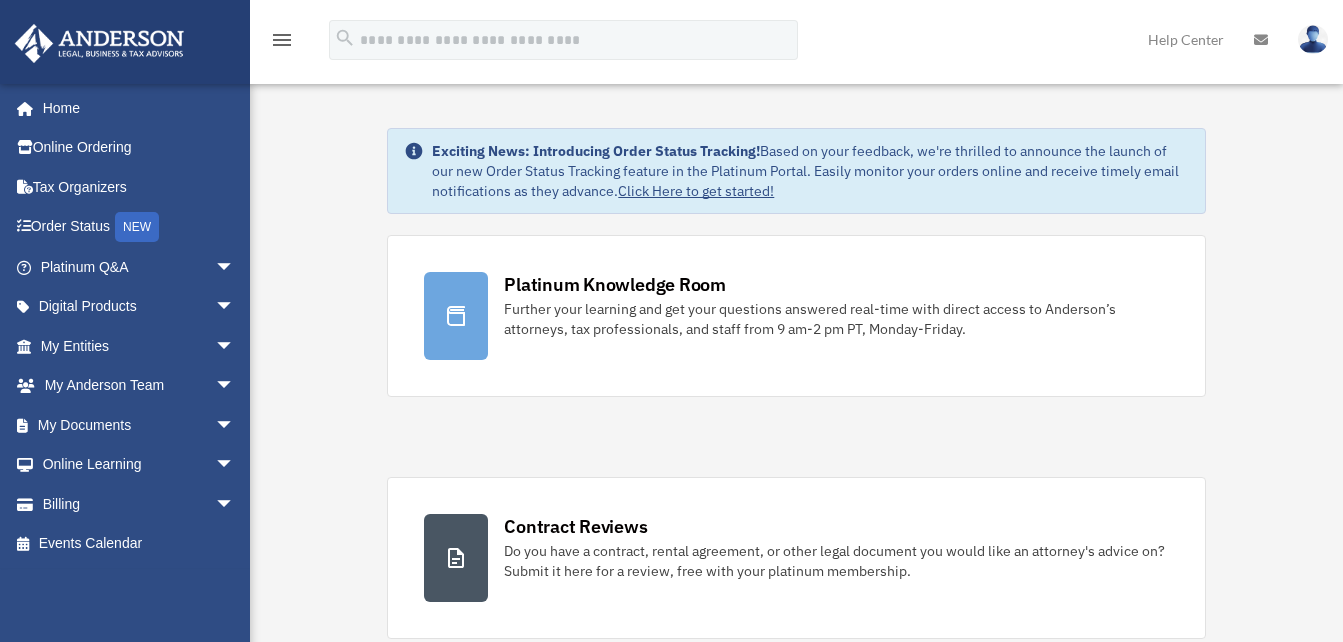 scroll, scrollTop: 0, scrollLeft: 0, axis: both 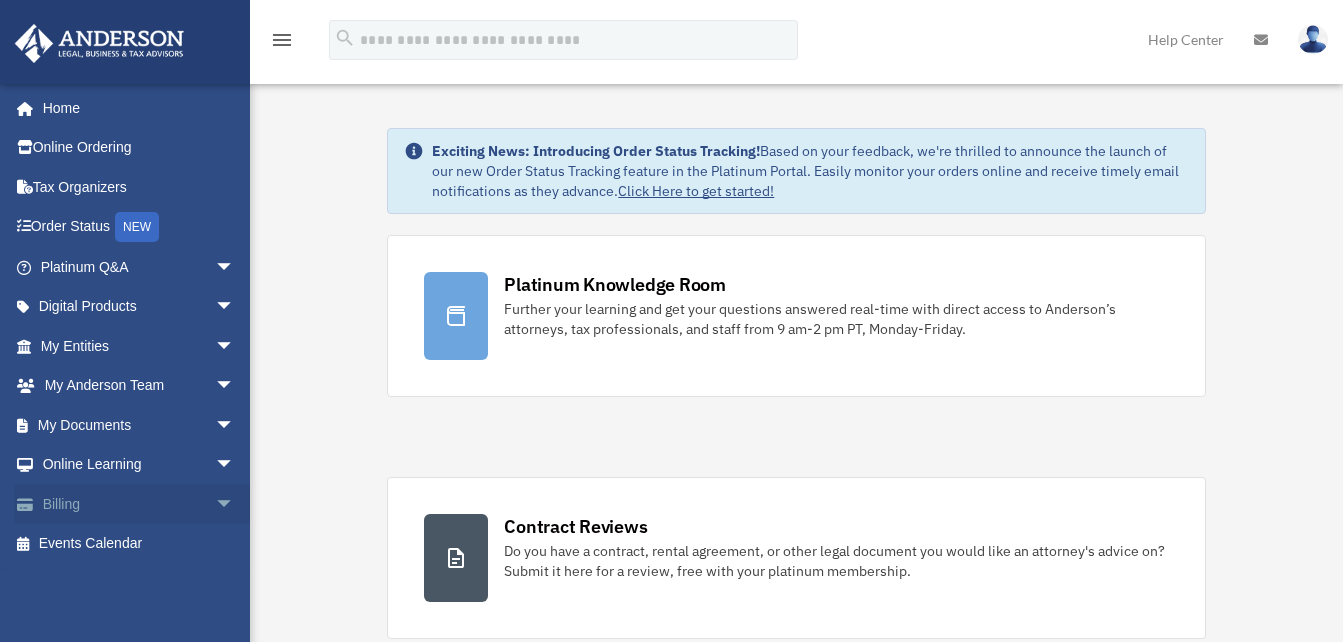 click on "Billing arrow_drop_down" at bounding box center (139, 504) 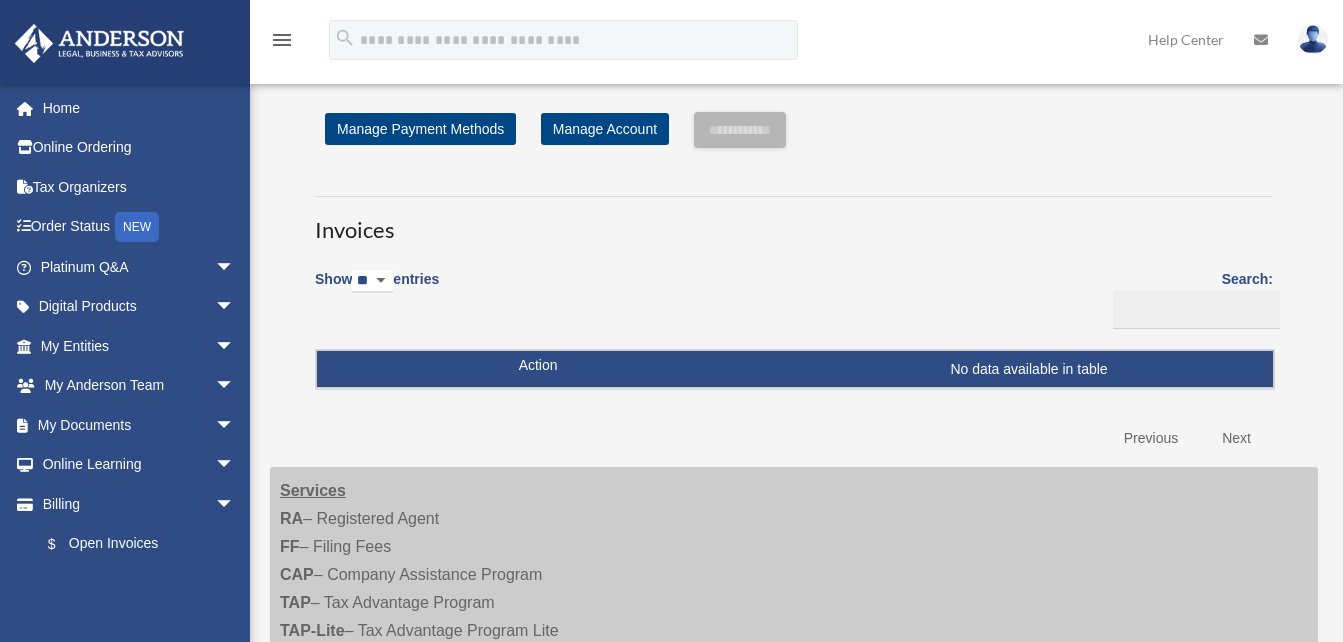 scroll, scrollTop: 0, scrollLeft: 0, axis: both 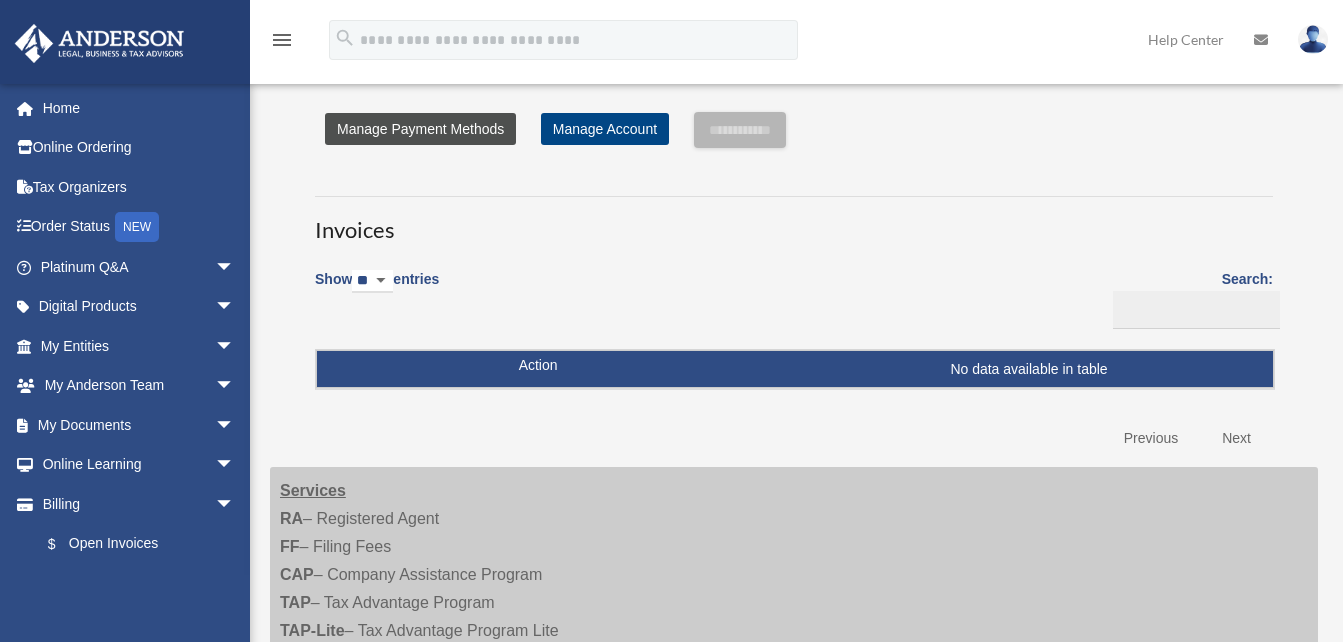 click on "Manage Payment Methods" at bounding box center [420, 129] 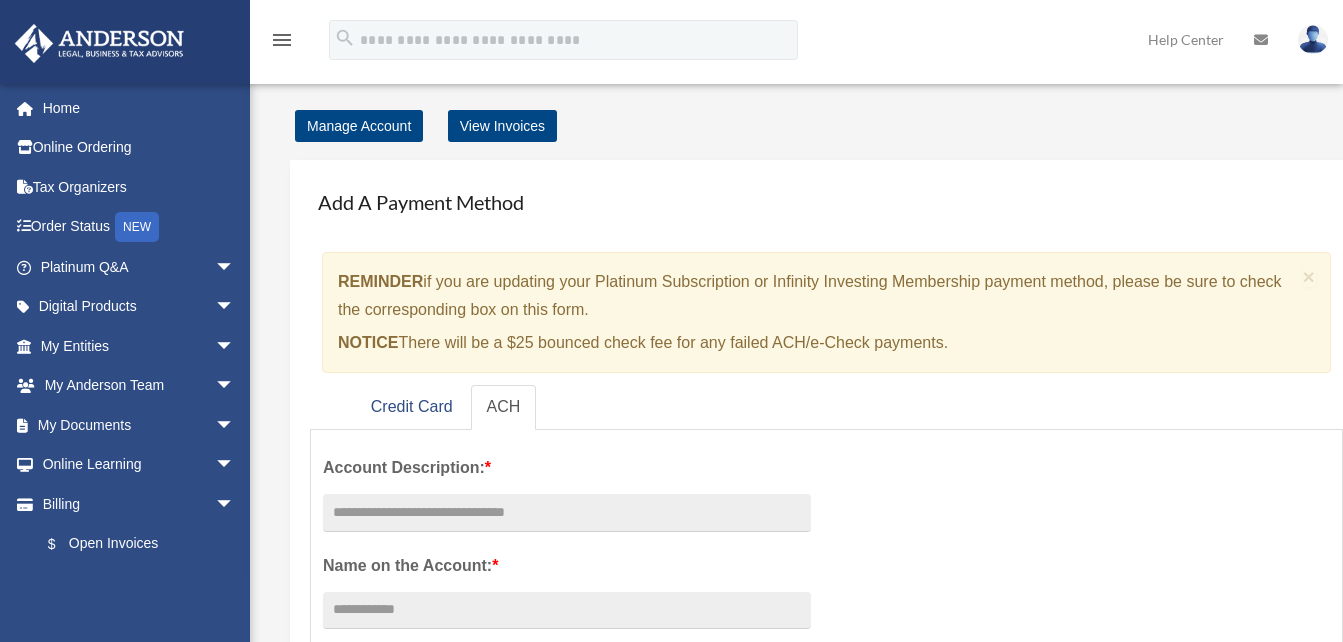 scroll, scrollTop: 0, scrollLeft: 0, axis: both 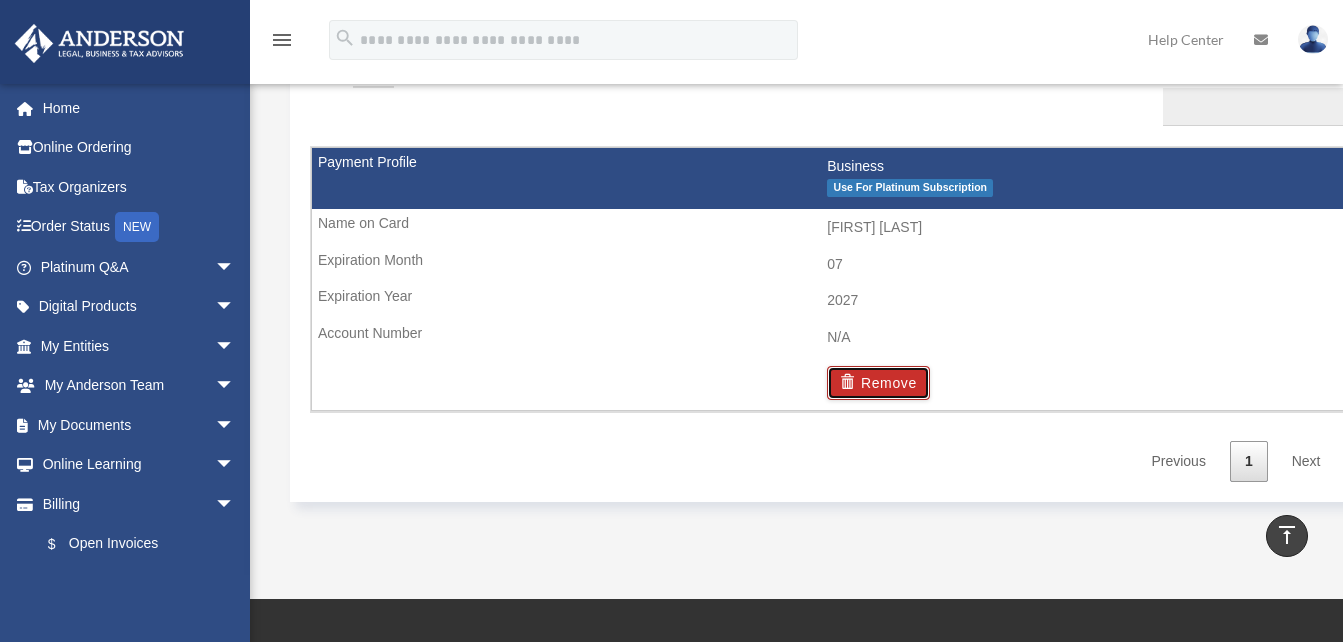 click on "Remove" at bounding box center (878, 383) 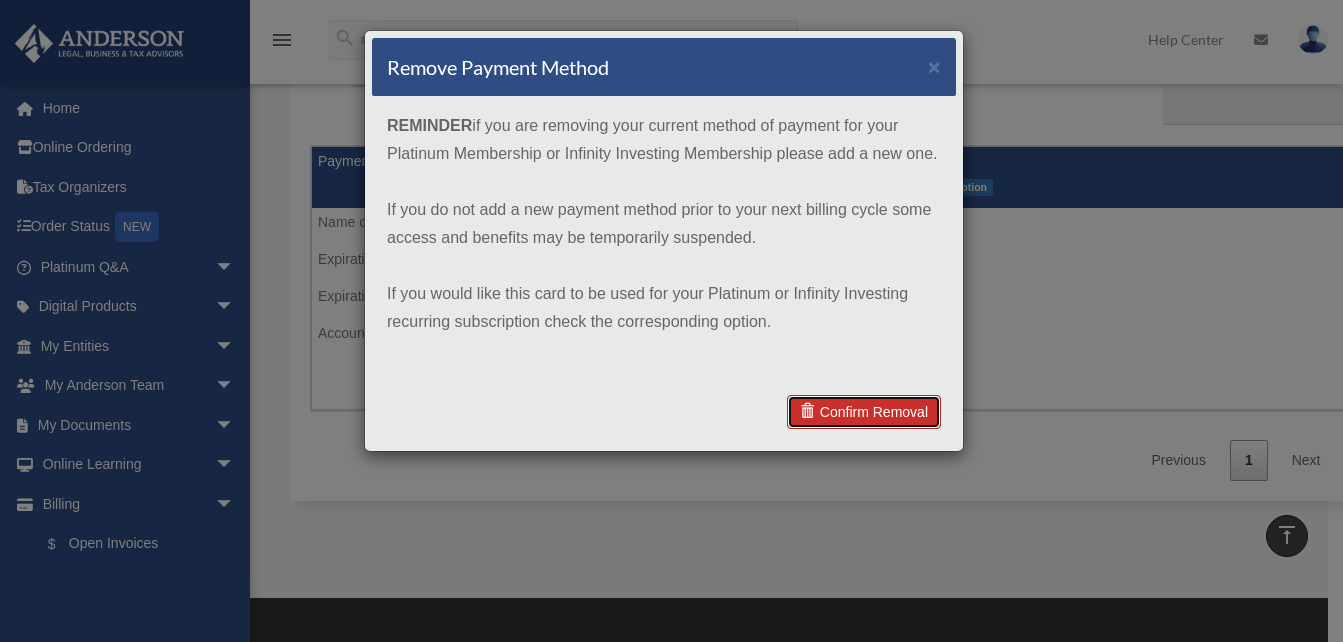 click on "Confirm Removal" at bounding box center (864, 412) 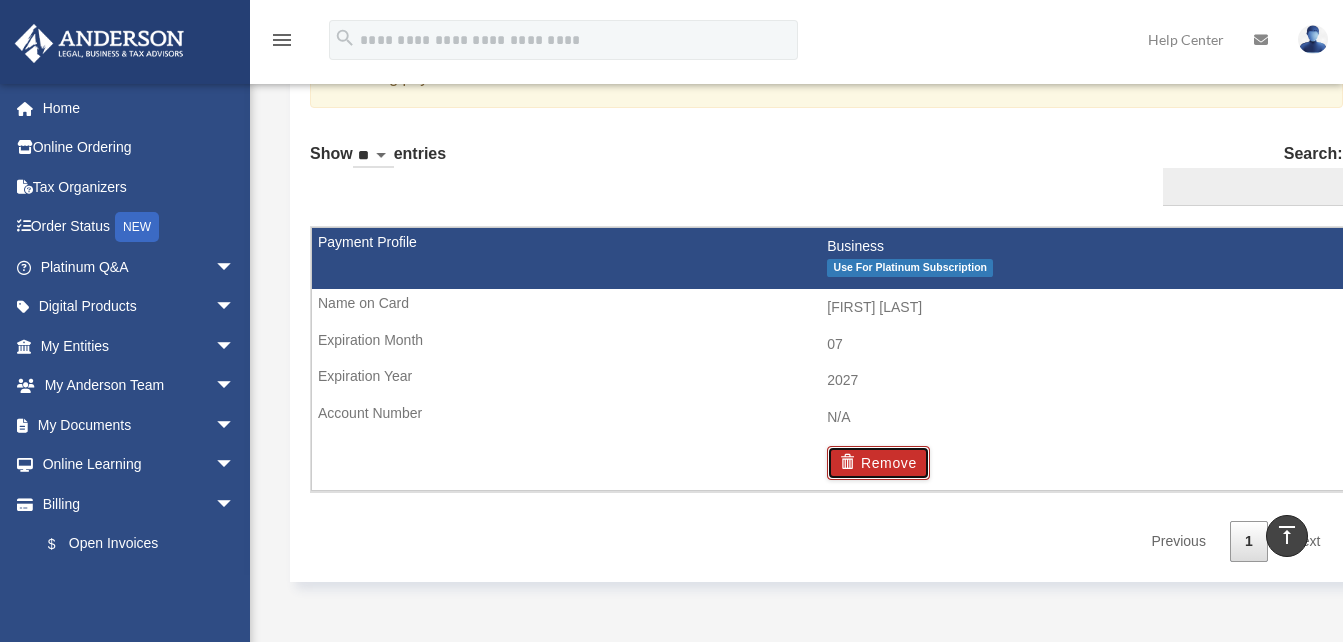 click on "Remove" at bounding box center [878, 463] 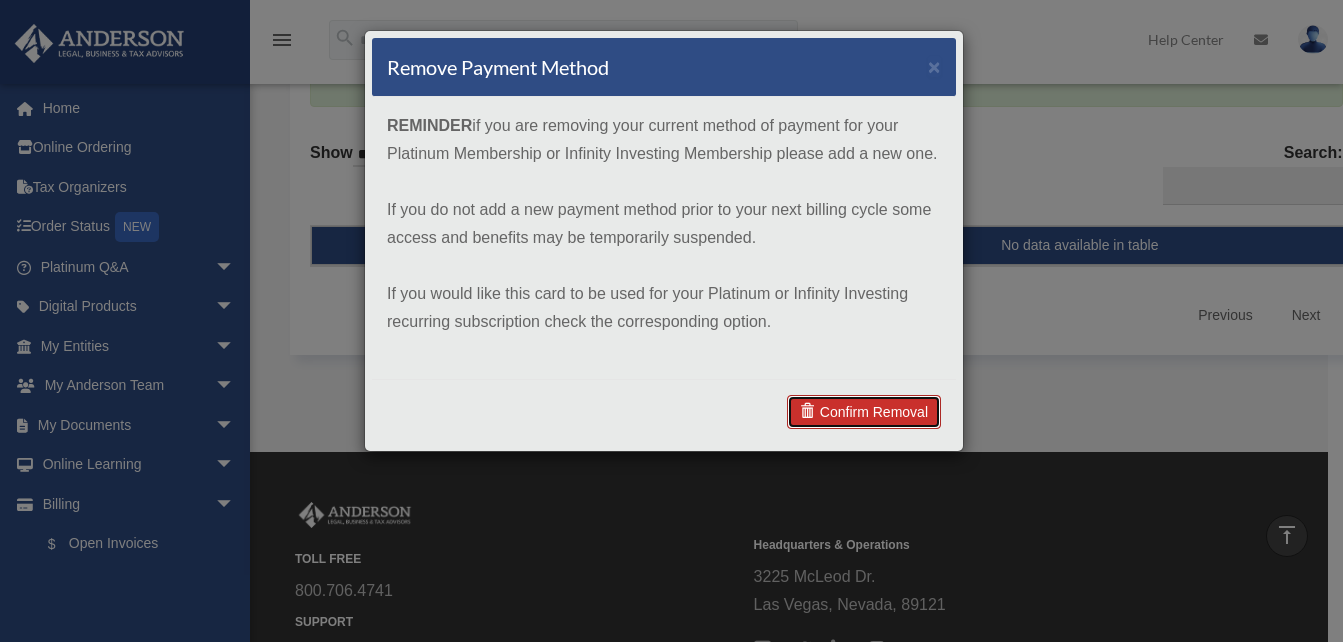 click on "Confirm Removal" at bounding box center [864, 412] 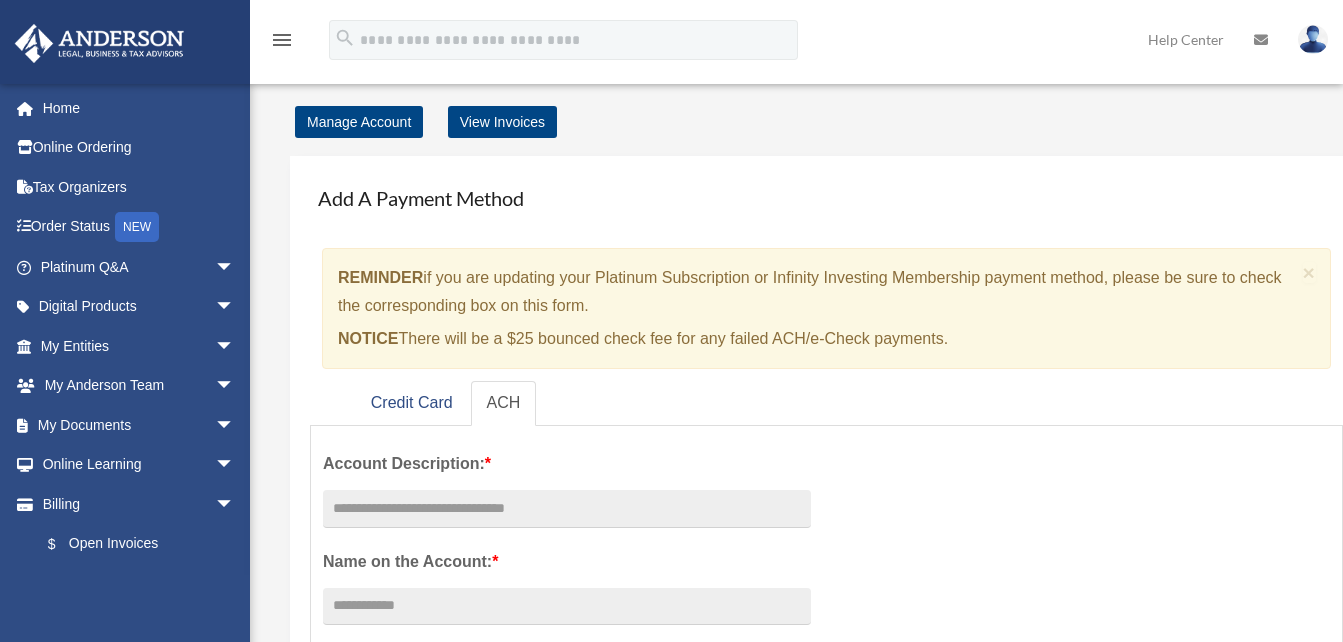 scroll, scrollTop: 0, scrollLeft: 0, axis: both 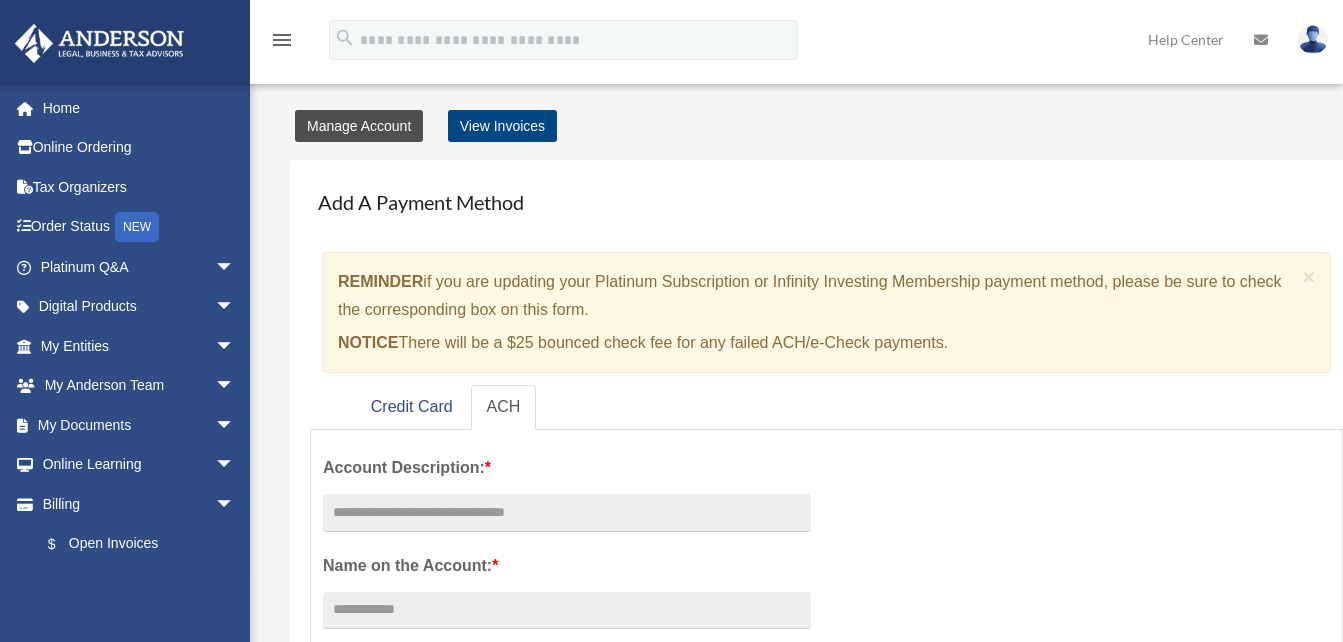 click on "Manage Account" at bounding box center [359, 126] 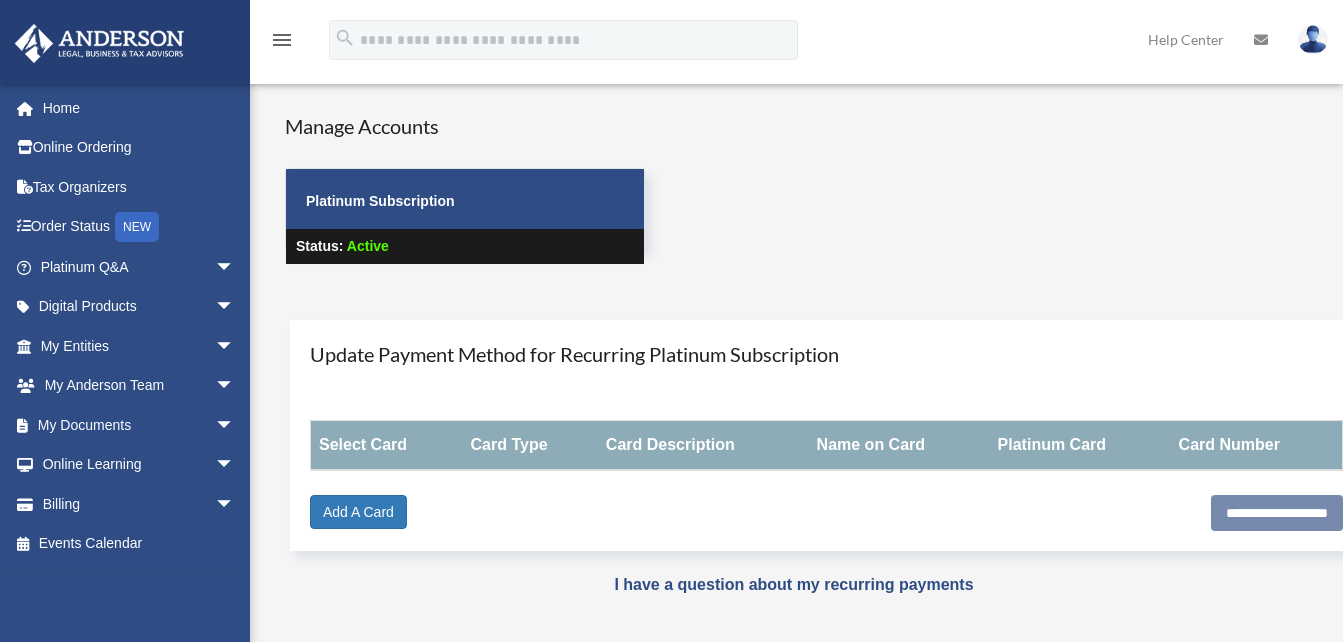 scroll, scrollTop: 0, scrollLeft: 0, axis: both 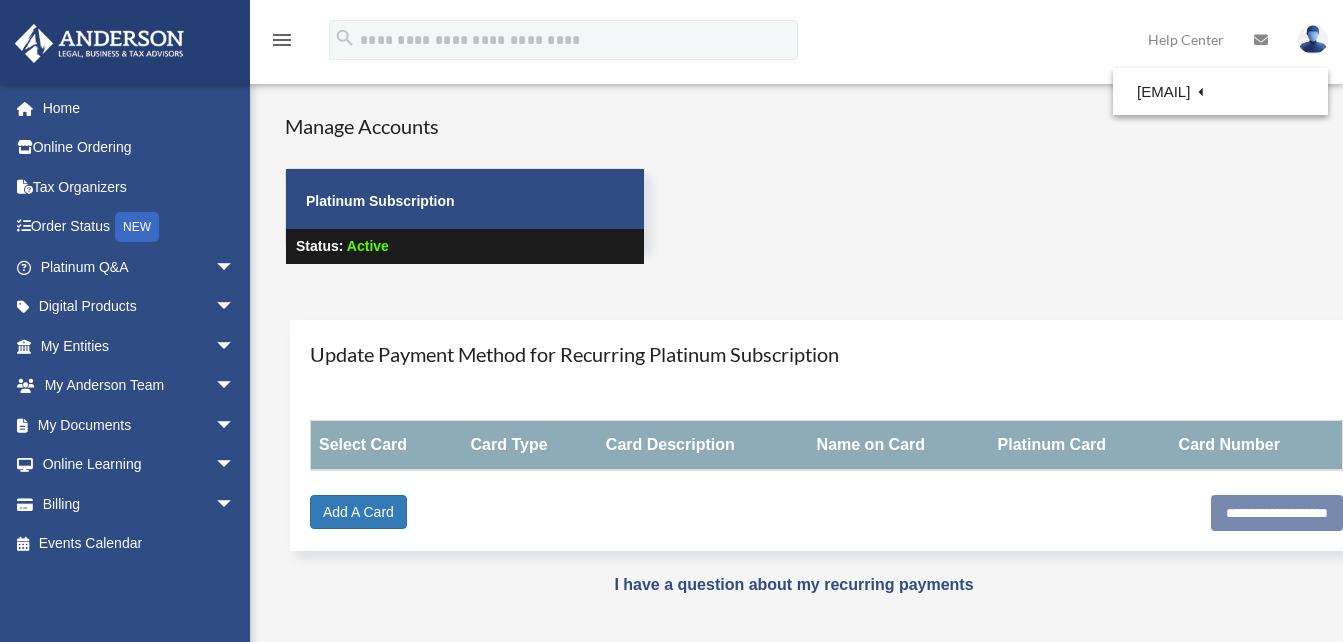 click at bounding box center (1261, 40) 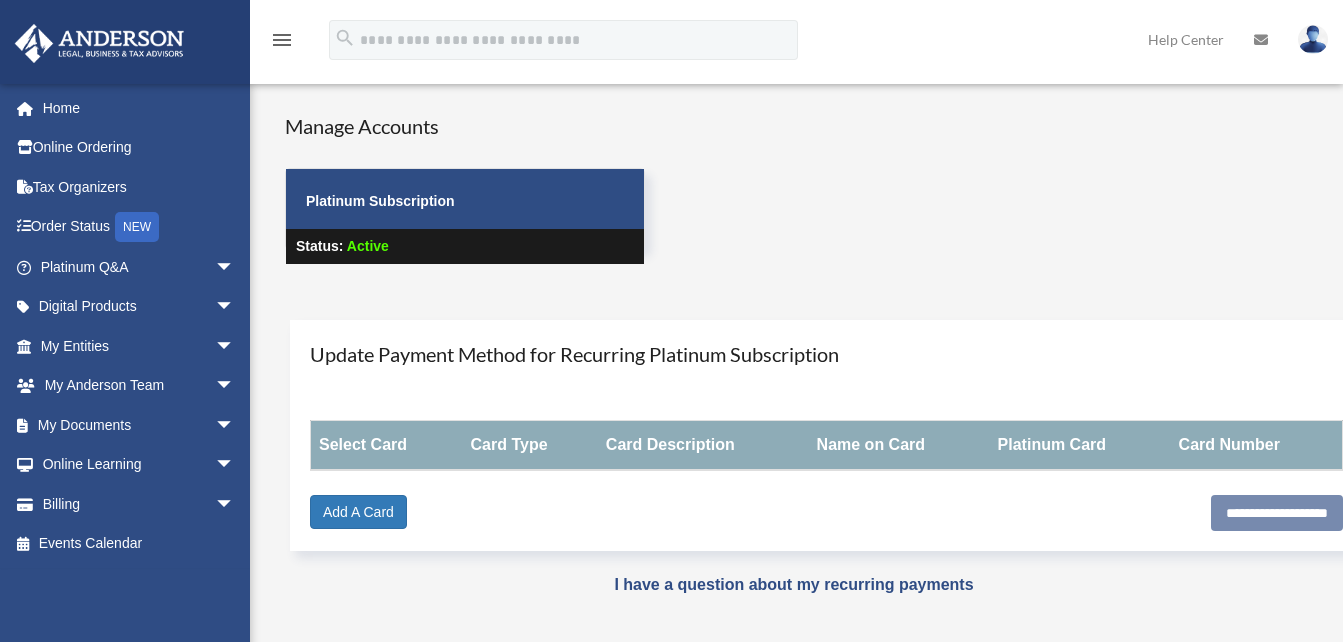 click at bounding box center (1261, 40) 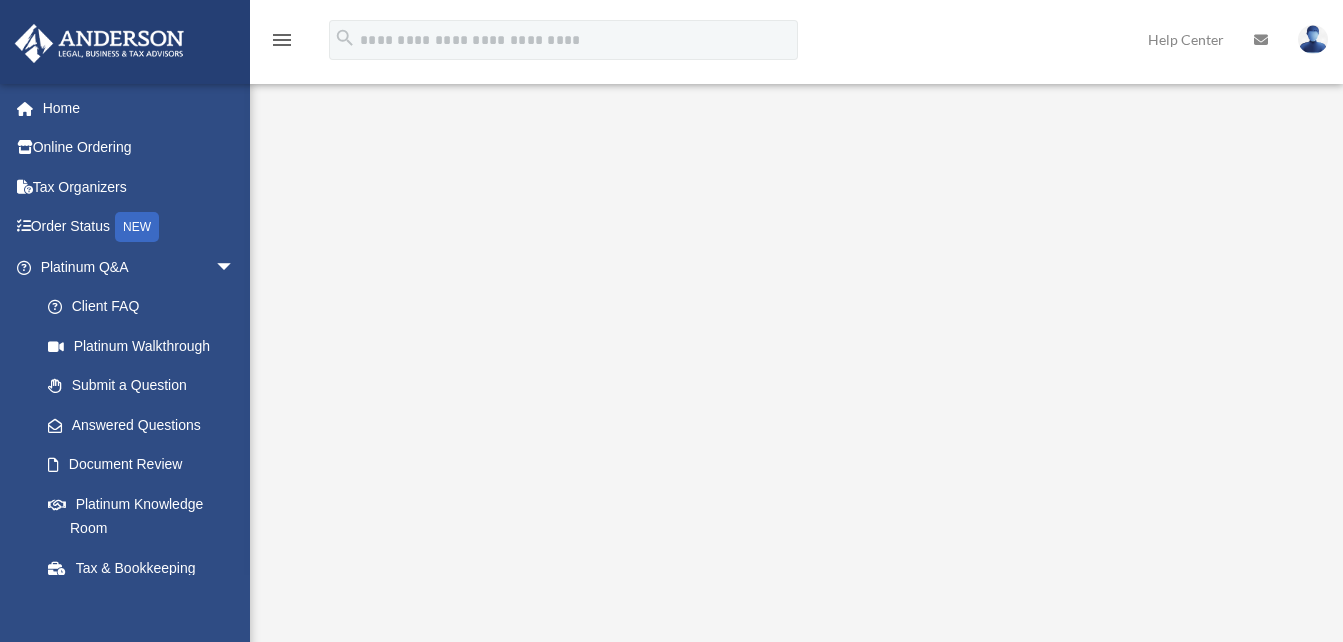 scroll, scrollTop: 0, scrollLeft: 0, axis: both 